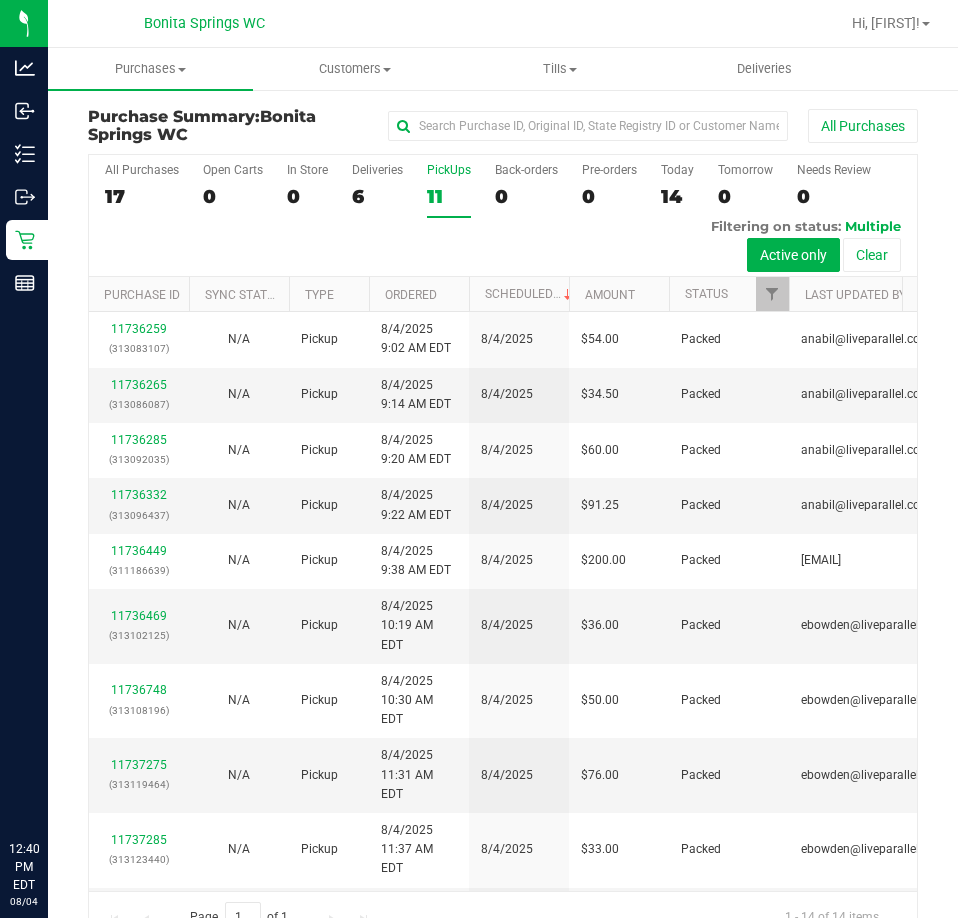 scroll, scrollTop: 0, scrollLeft: 0, axis: both 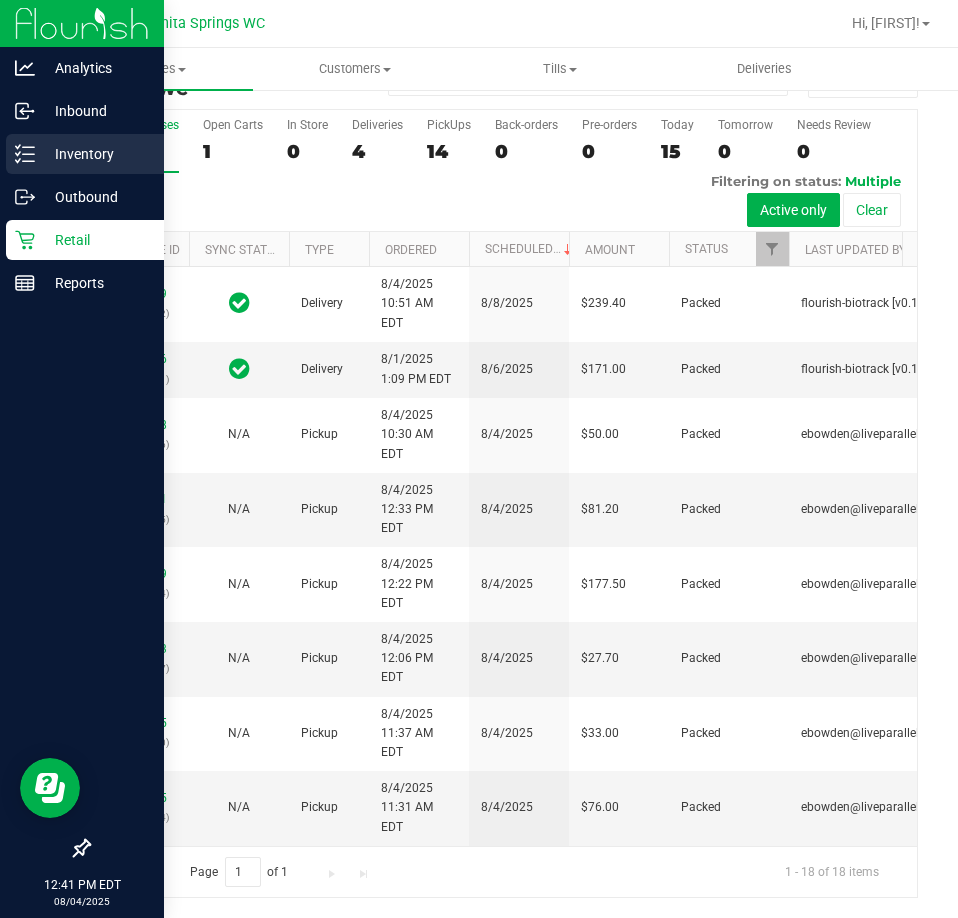 click on "Inventory" at bounding box center (95, 154) 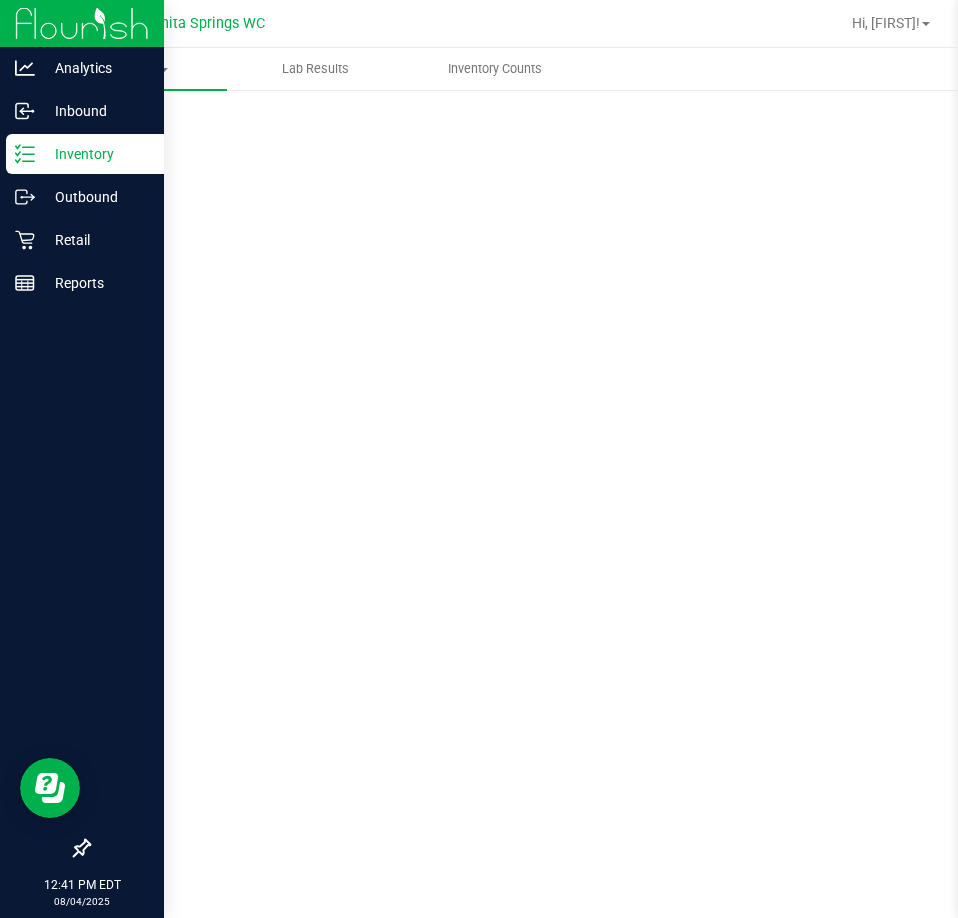 scroll, scrollTop: 0, scrollLeft: 0, axis: both 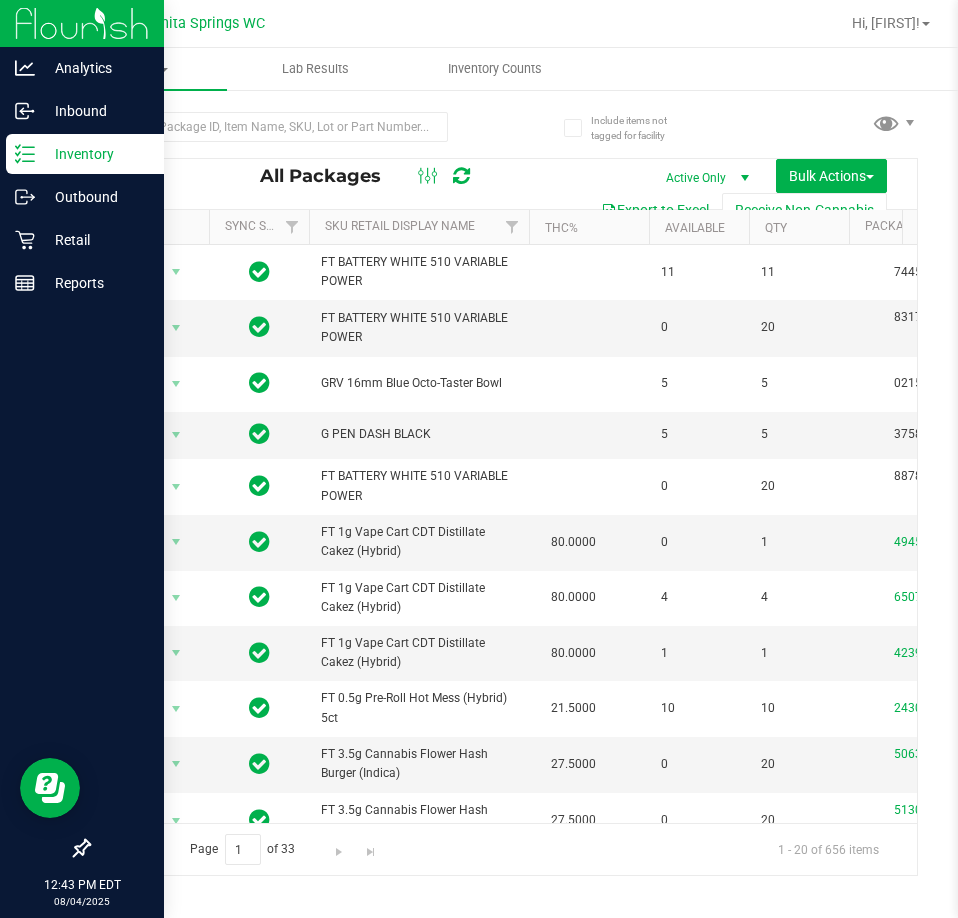 click on "Inventory" at bounding box center (95, 154) 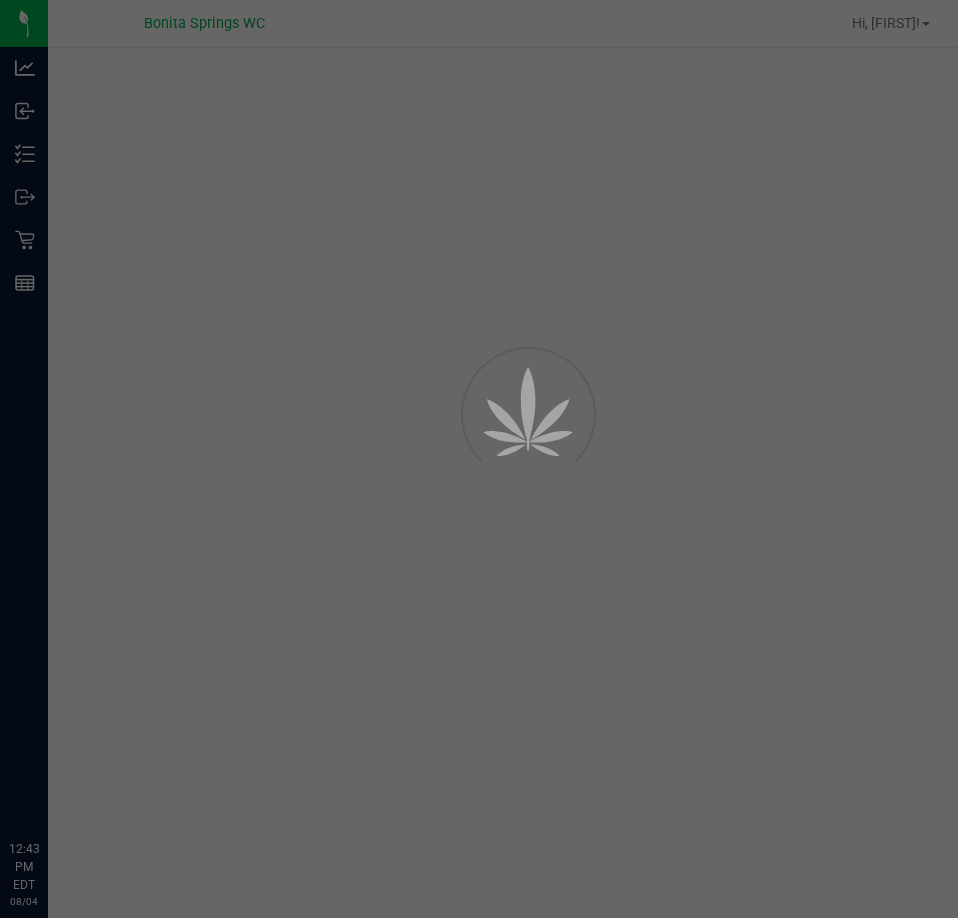 scroll, scrollTop: 0, scrollLeft: 0, axis: both 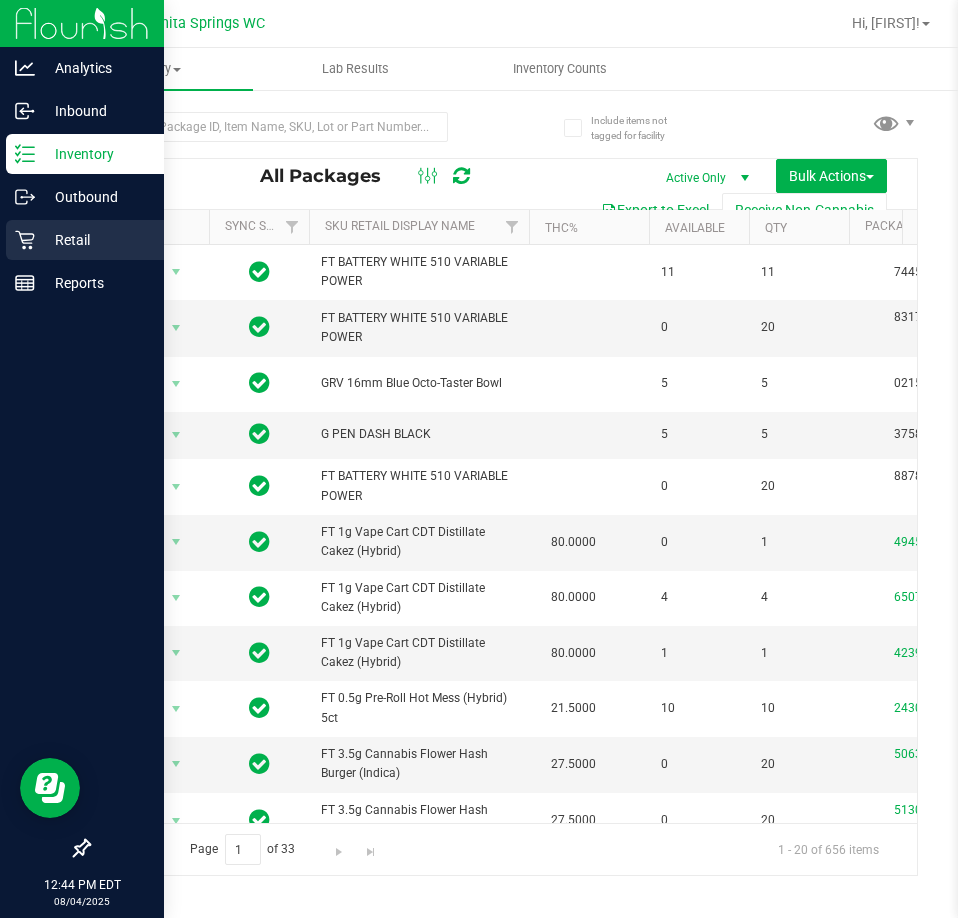 click on "Retail" at bounding box center (95, 240) 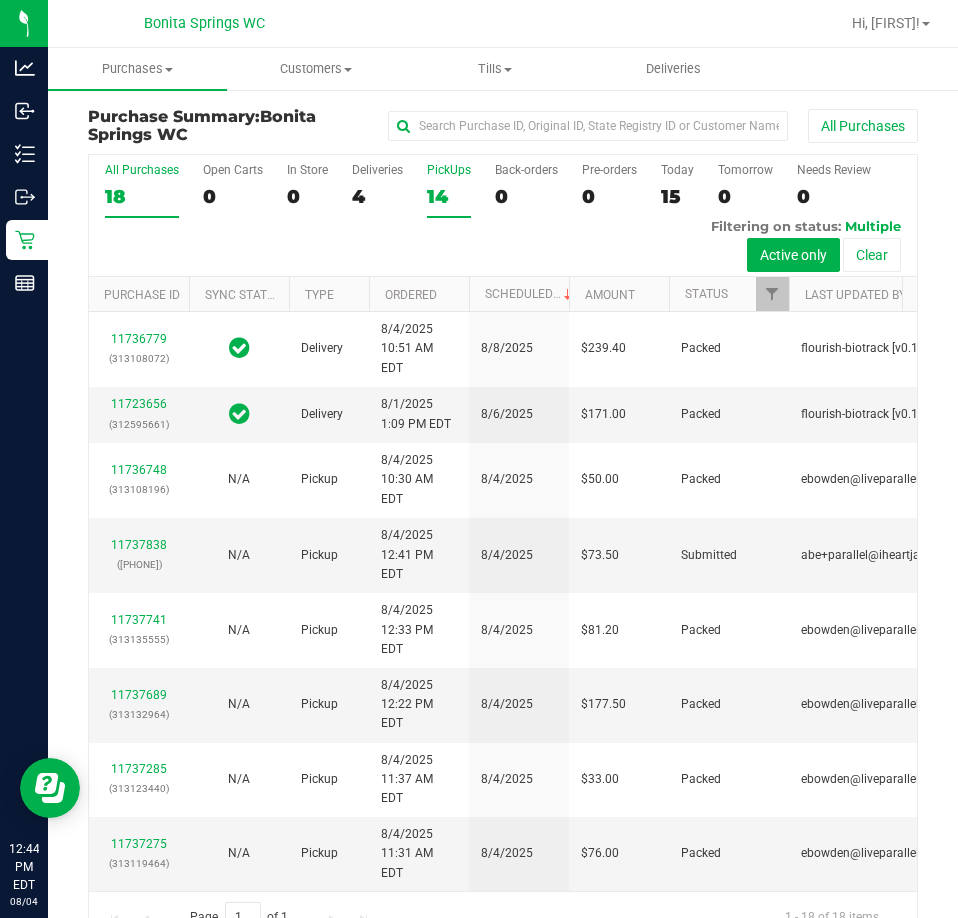 click on "14" at bounding box center [449, 196] 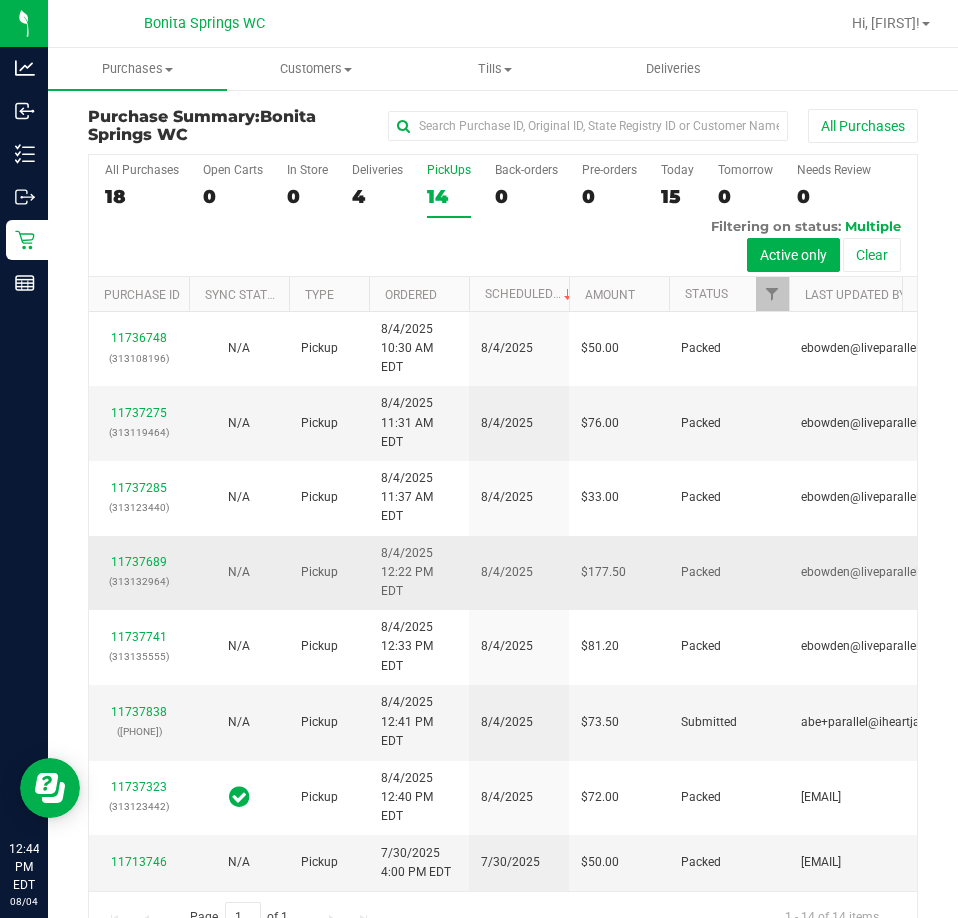 scroll, scrollTop: 499, scrollLeft: 0, axis: vertical 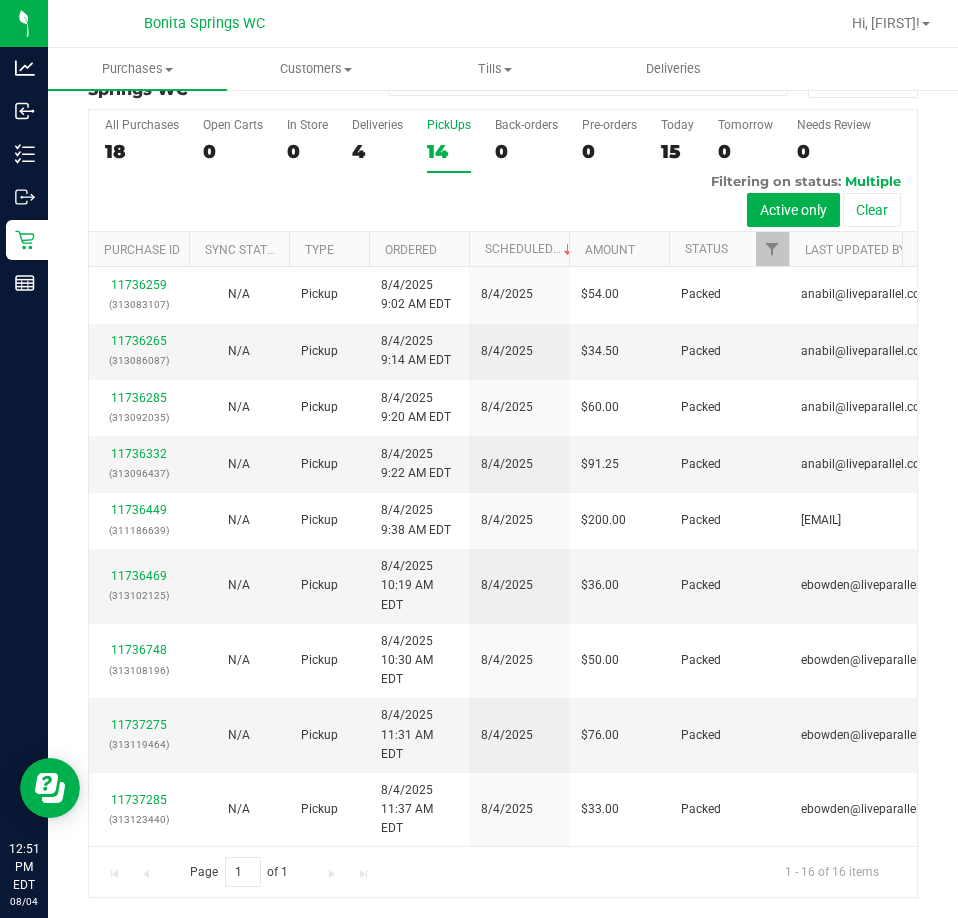 click on "All Purchases
18
Open Carts
0
In Store
0
Deliveries
4
PickUps
14
Back-orders
0
Pre-orders
0
Today
15
Tomorrow
0" at bounding box center [503, 171] 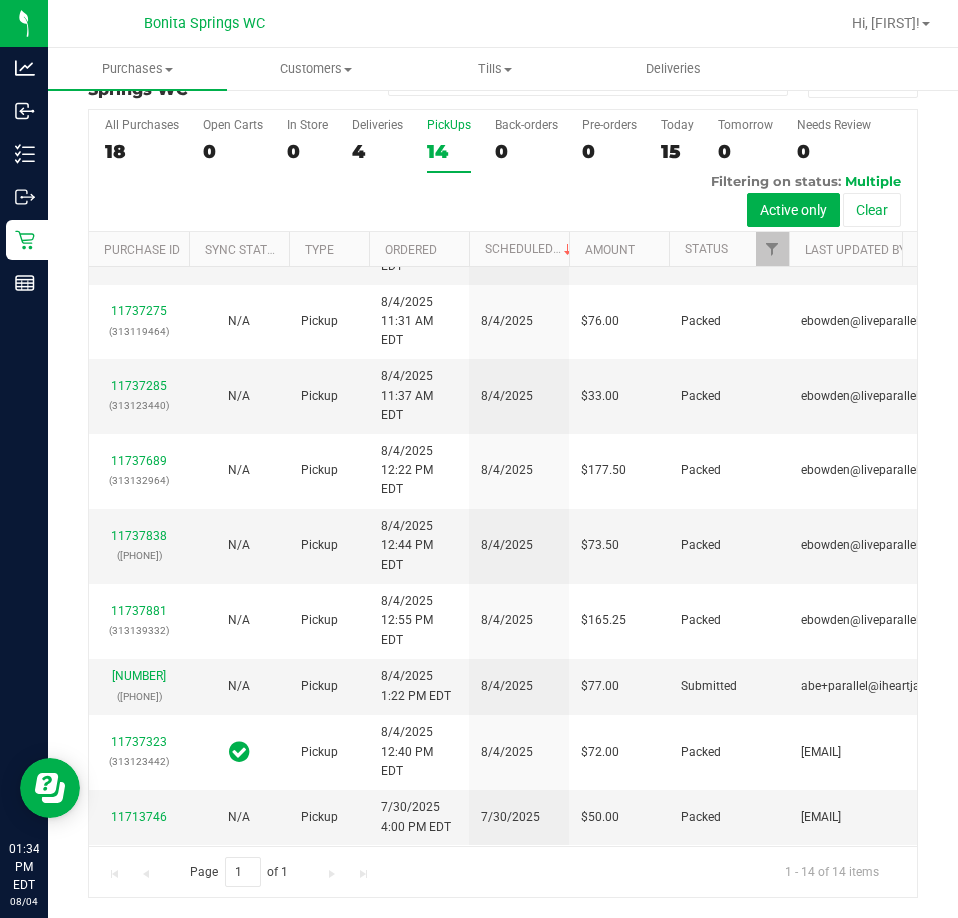 scroll, scrollTop: 480, scrollLeft: 0, axis: vertical 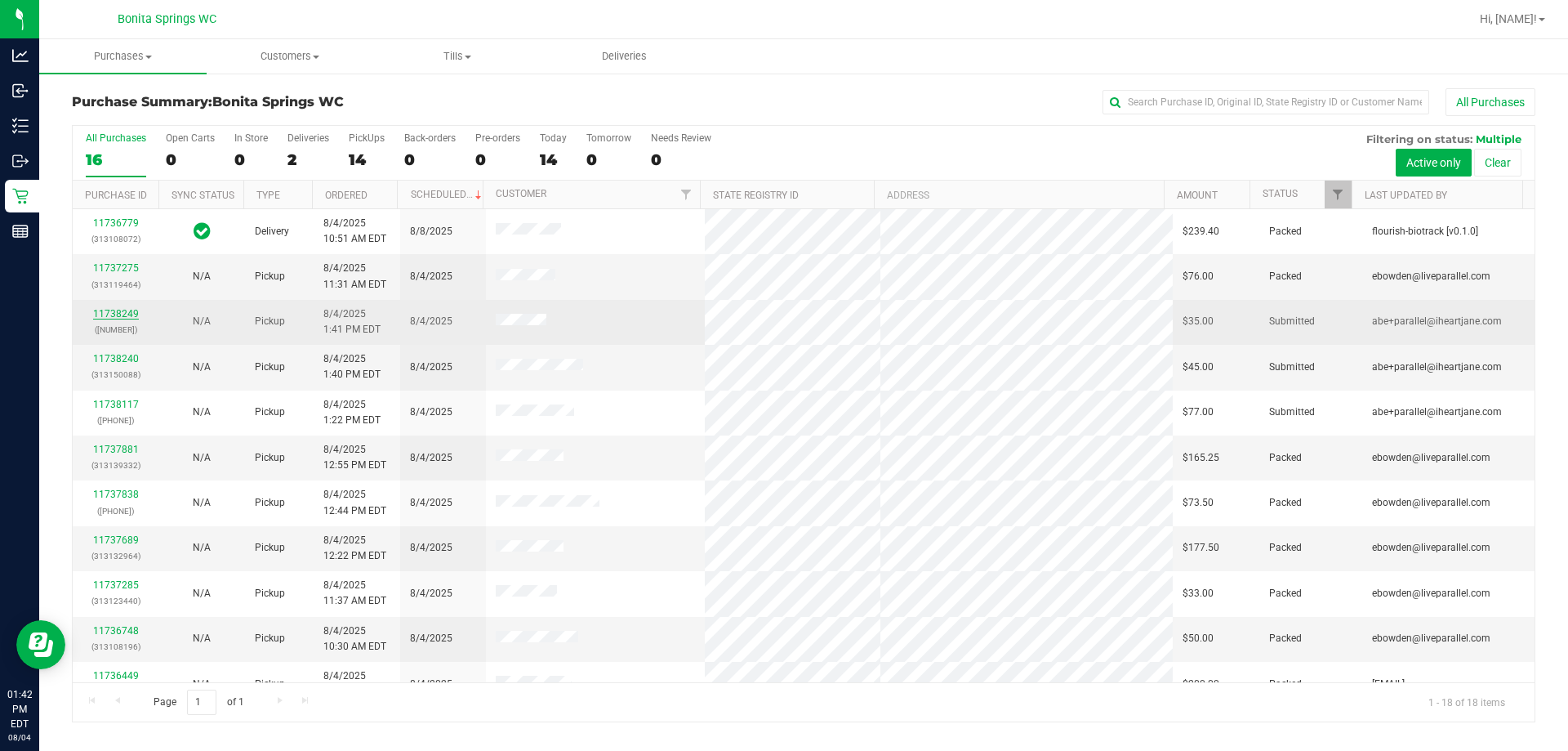 click on "11738249" at bounding box center [116, 314] 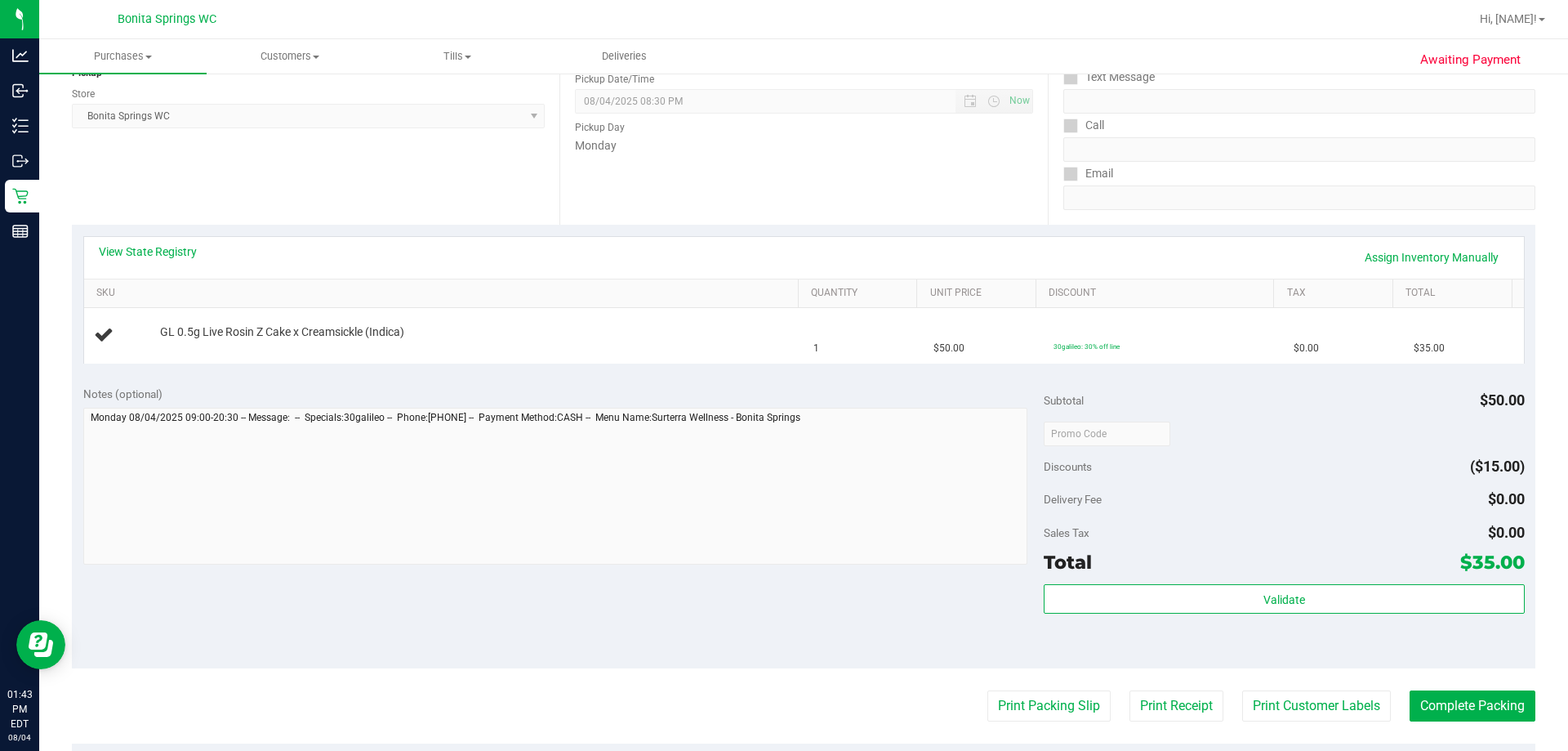scroll, scrollTop: 245, scrollLeft: 0, axis: vertical 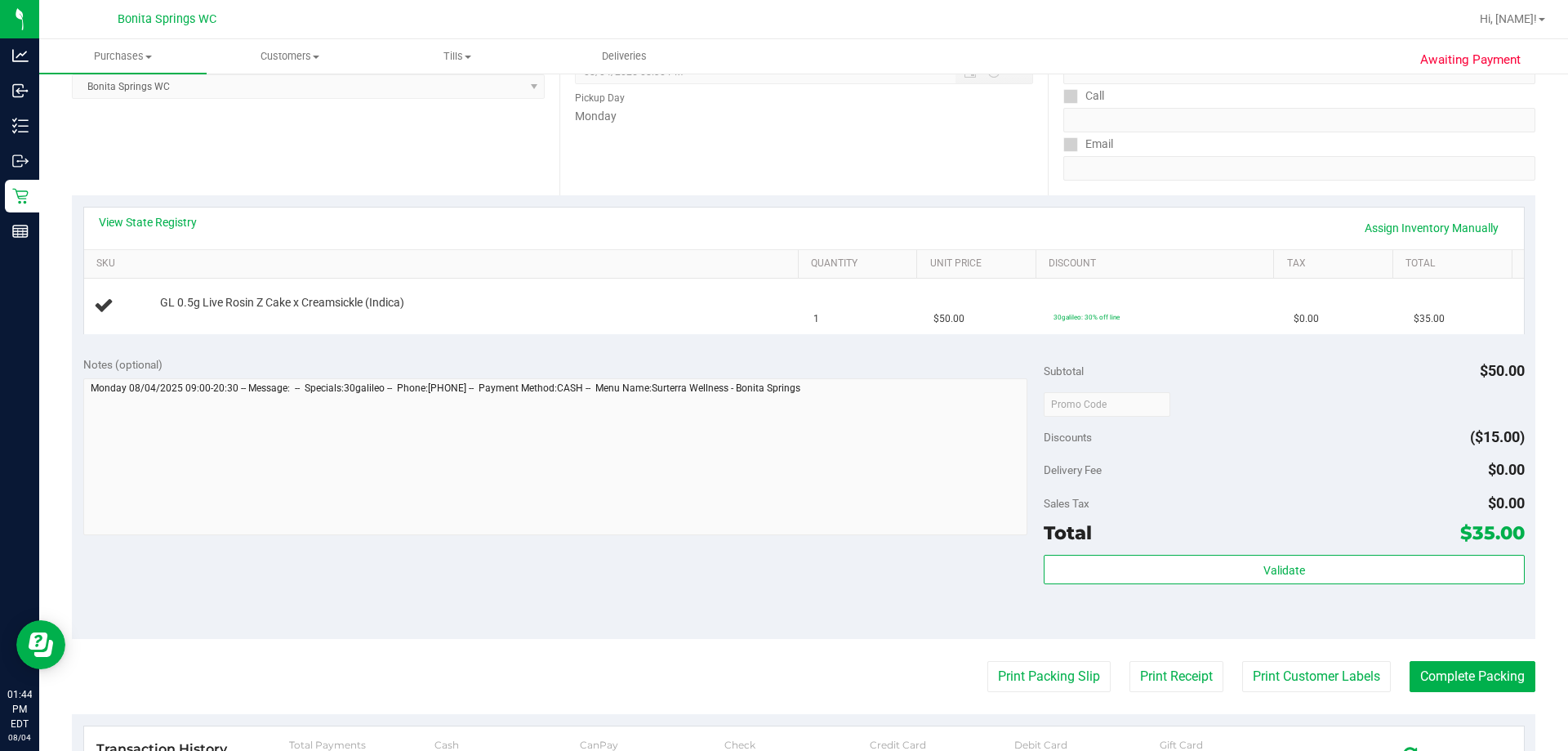 click on "View State Registry
Assign Inventory Manually" at bounding box center (804, 228) 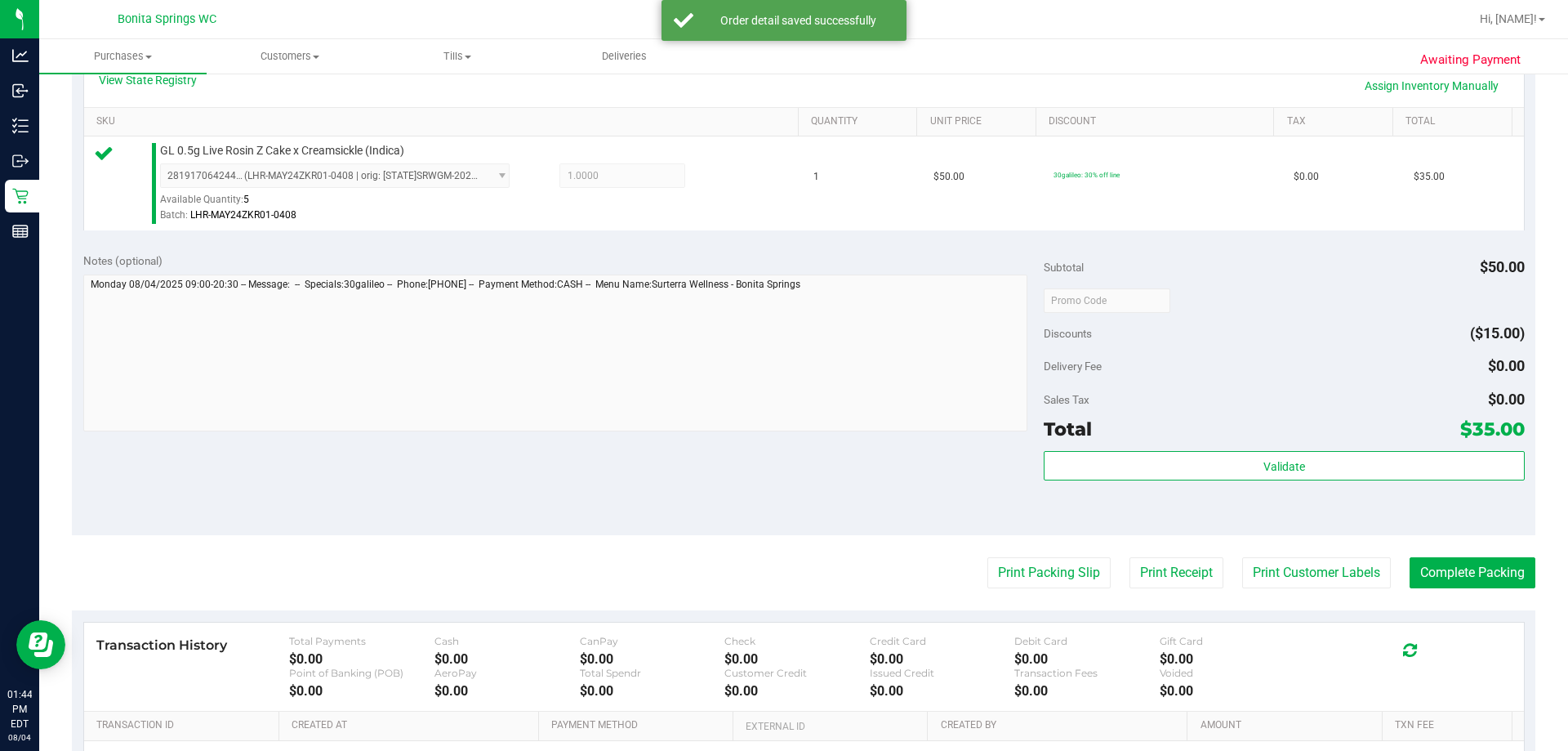 scroll, scrollTop: 572, scrollLeft: 0, axis: vertical 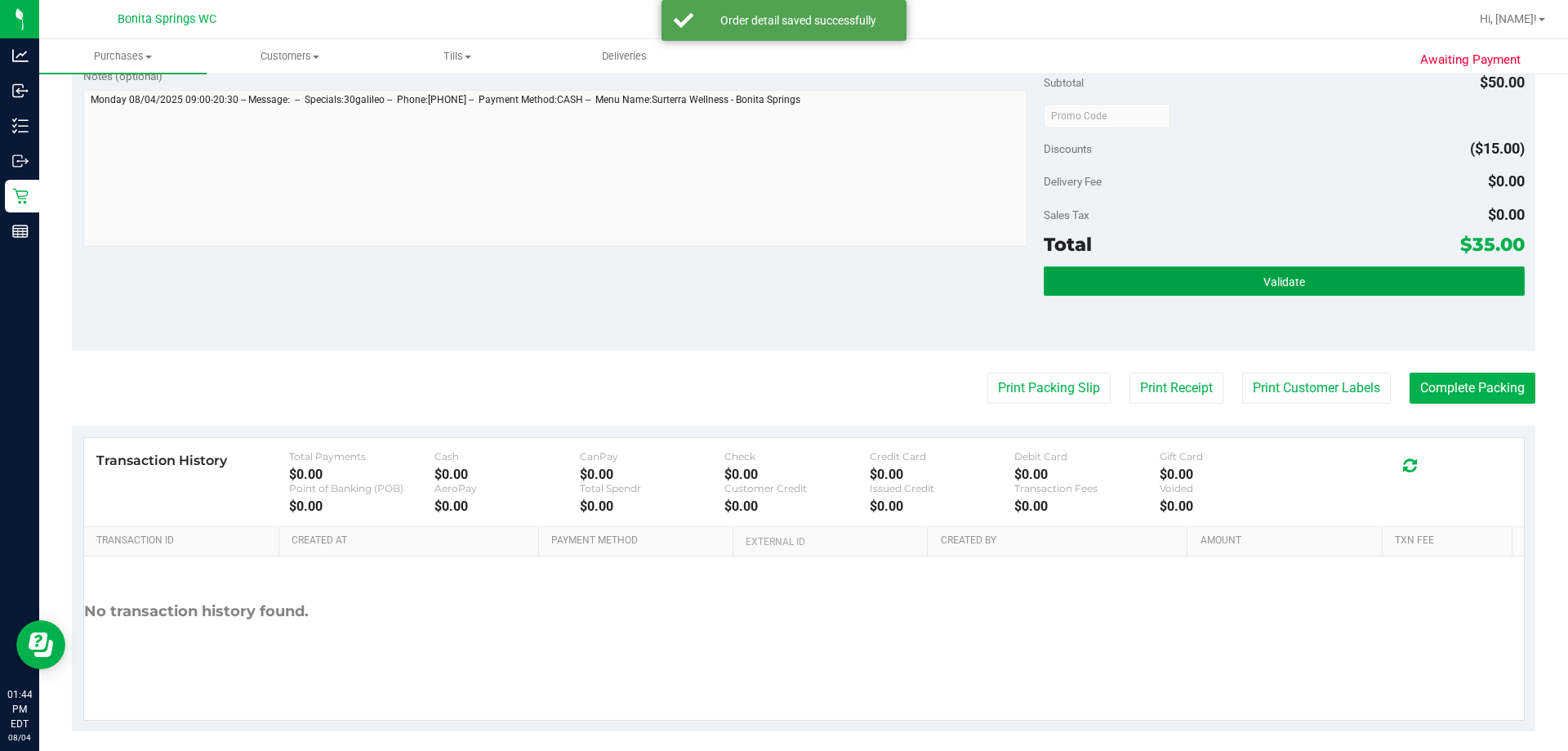 click on "Validate" at bounding box center (1284, 281) 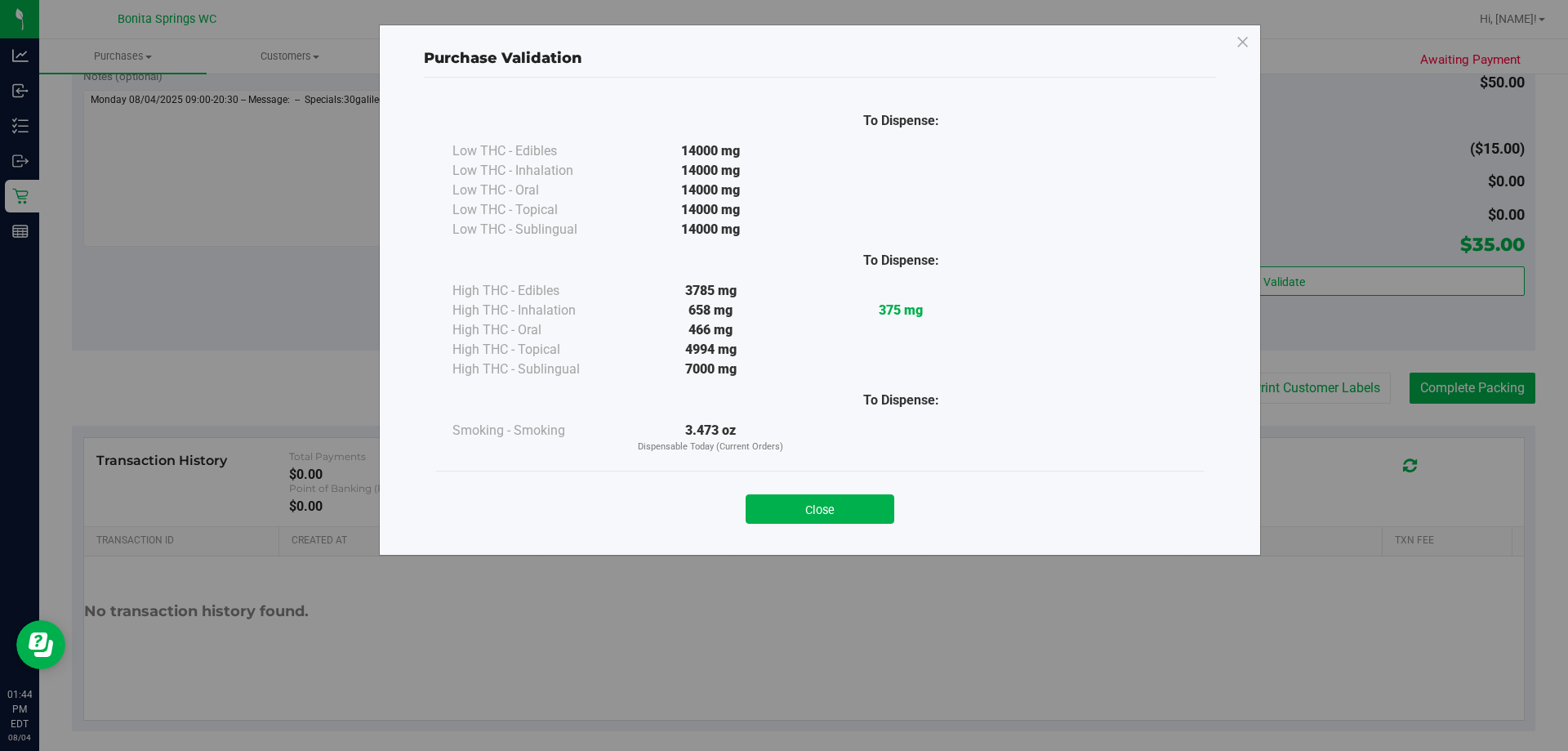 click on "Close" at bounding box center (820, 503) 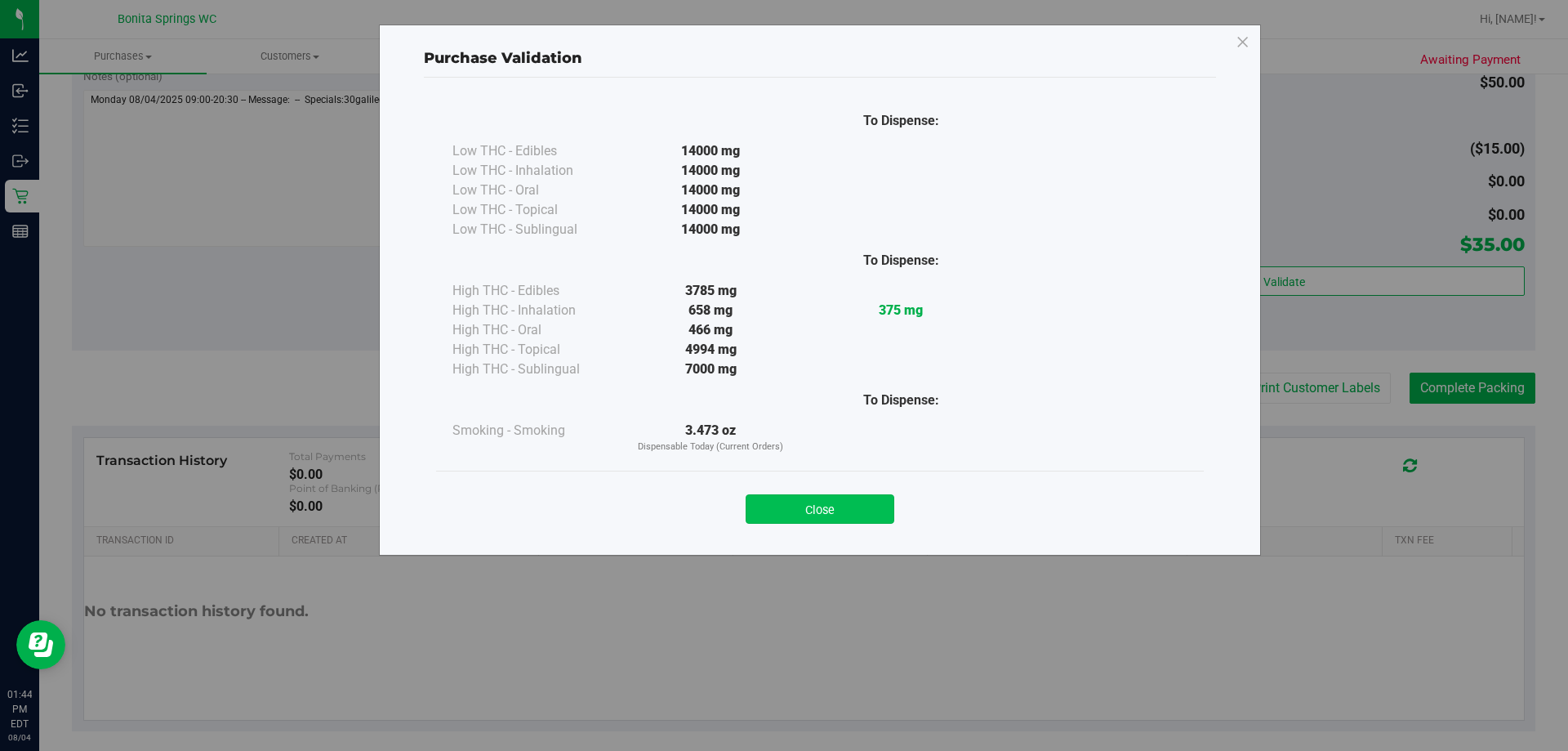 click on "Close" at bounding box center [820, 509] 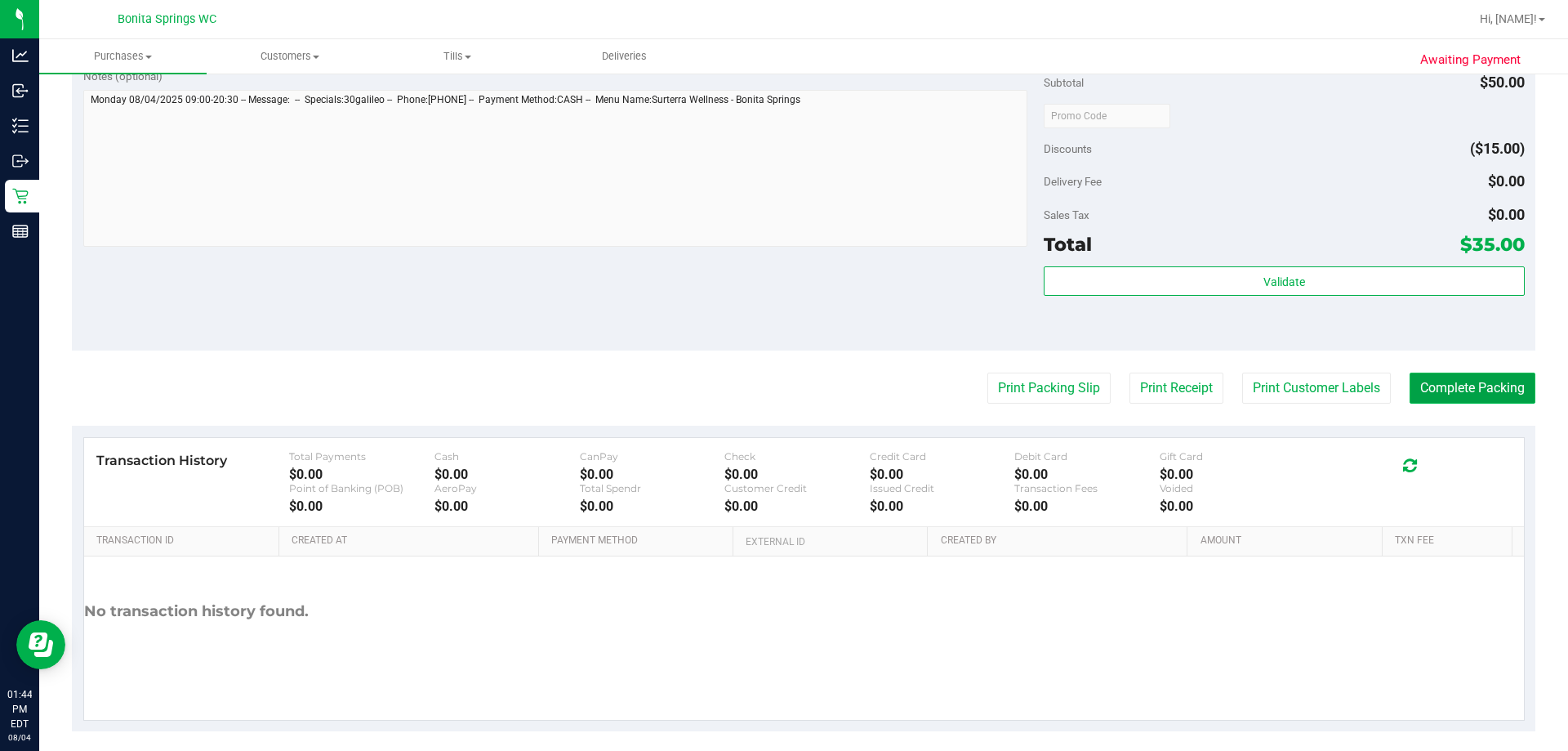 click on "Complete Packing" at bounding box center (1472, 388) 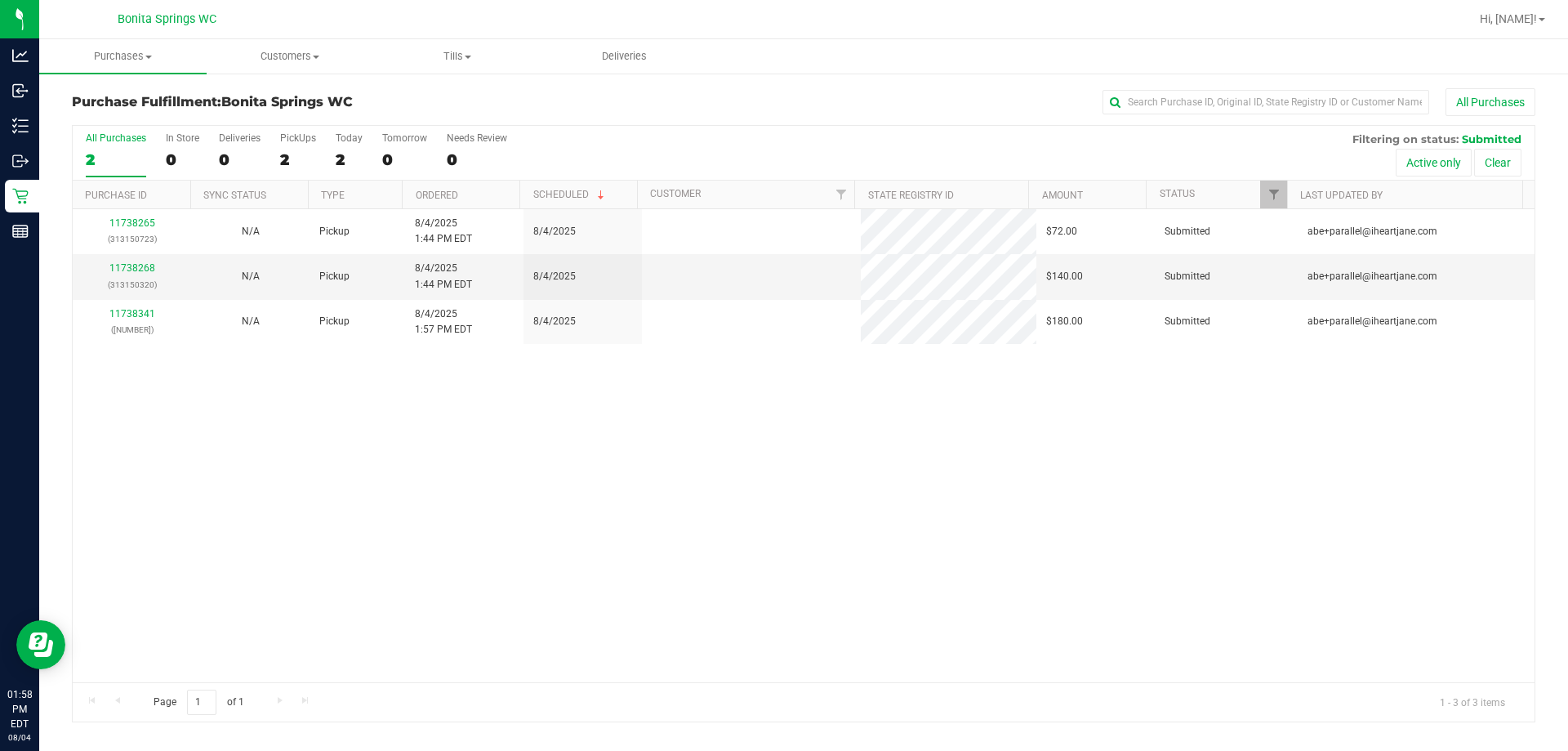 scroll, scrollTop: 0, scrollLeft: 0, axis: both 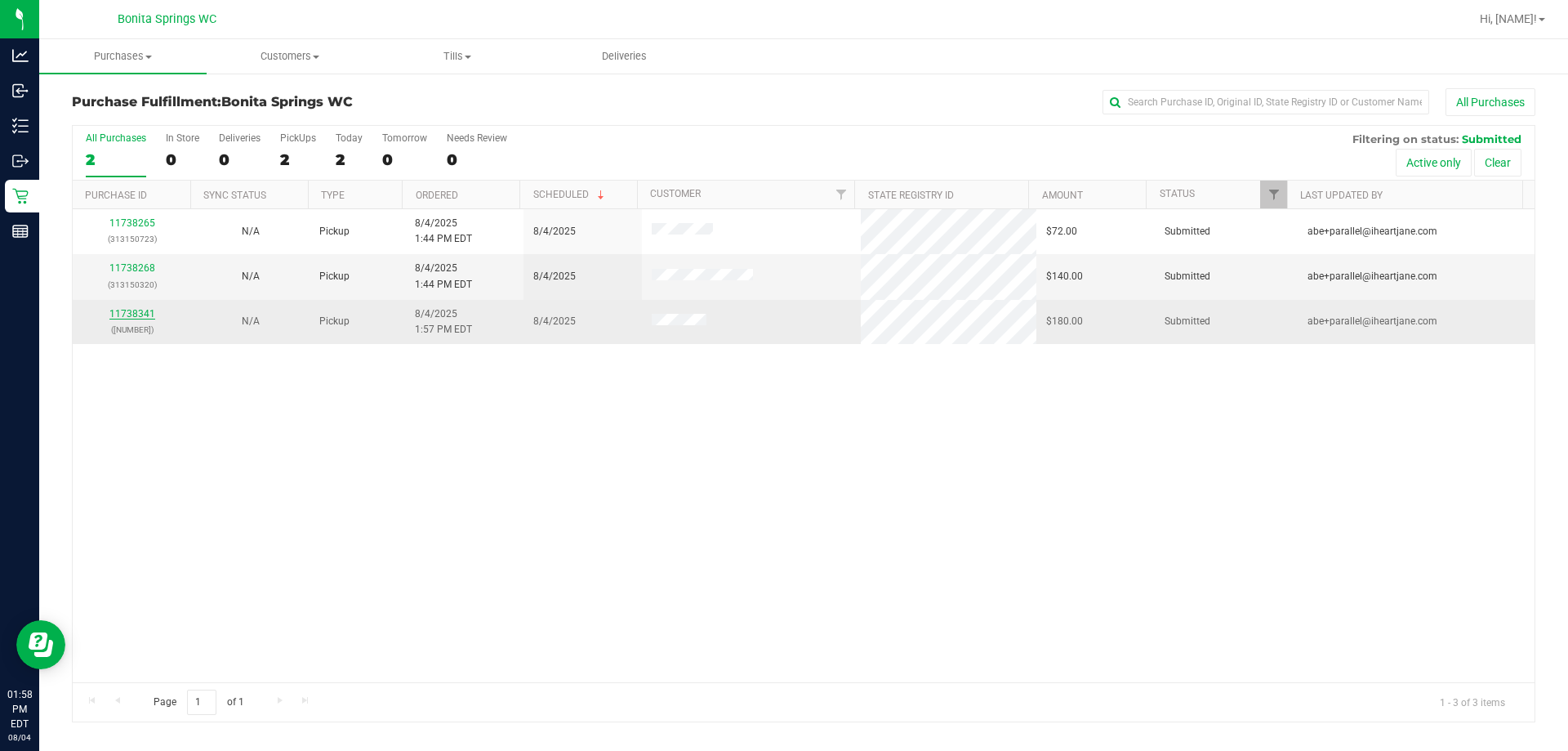 click on "11738341" at bounding box center [132, 314] 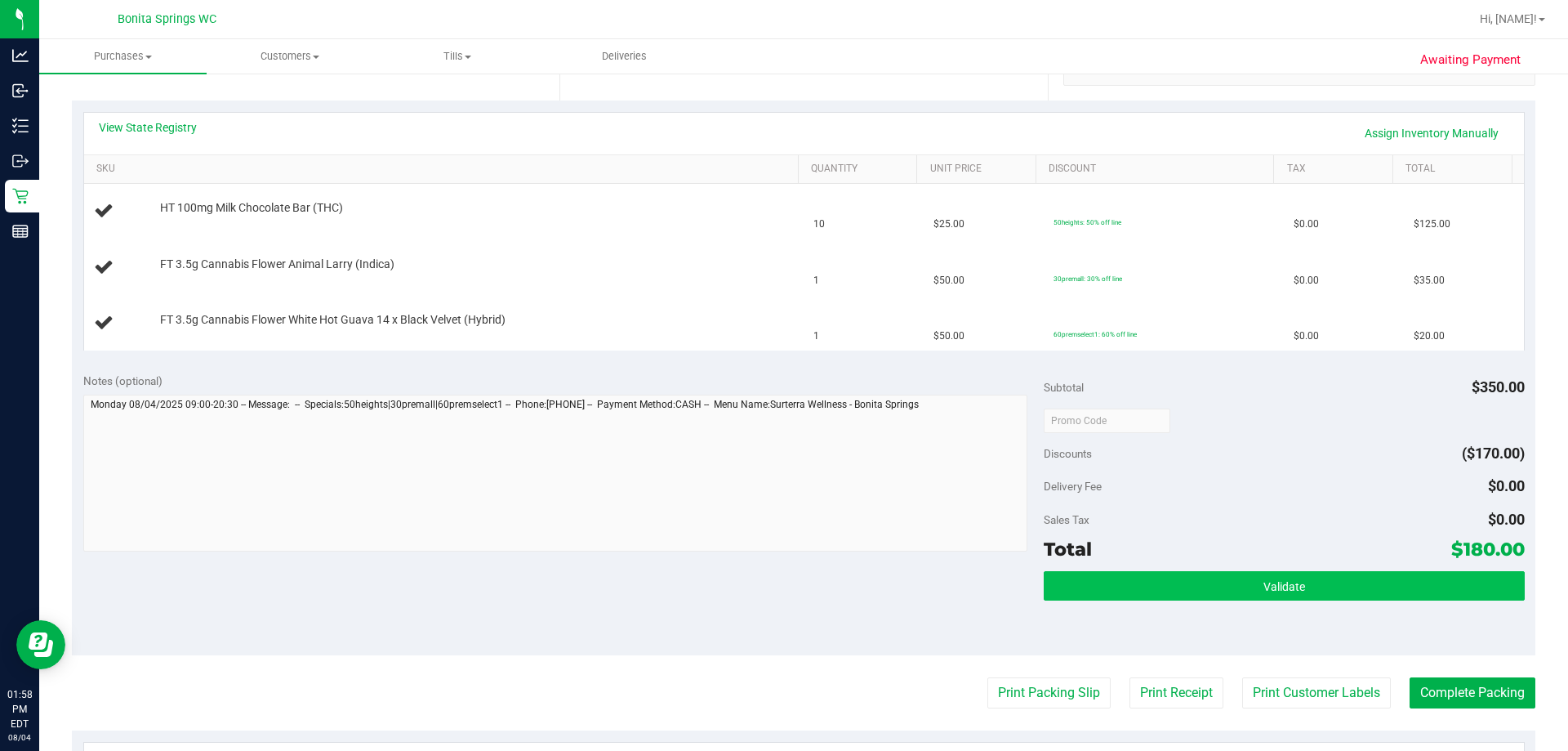 scroll, scrollTop: 490, scrollLeft: 0, axis: vertical 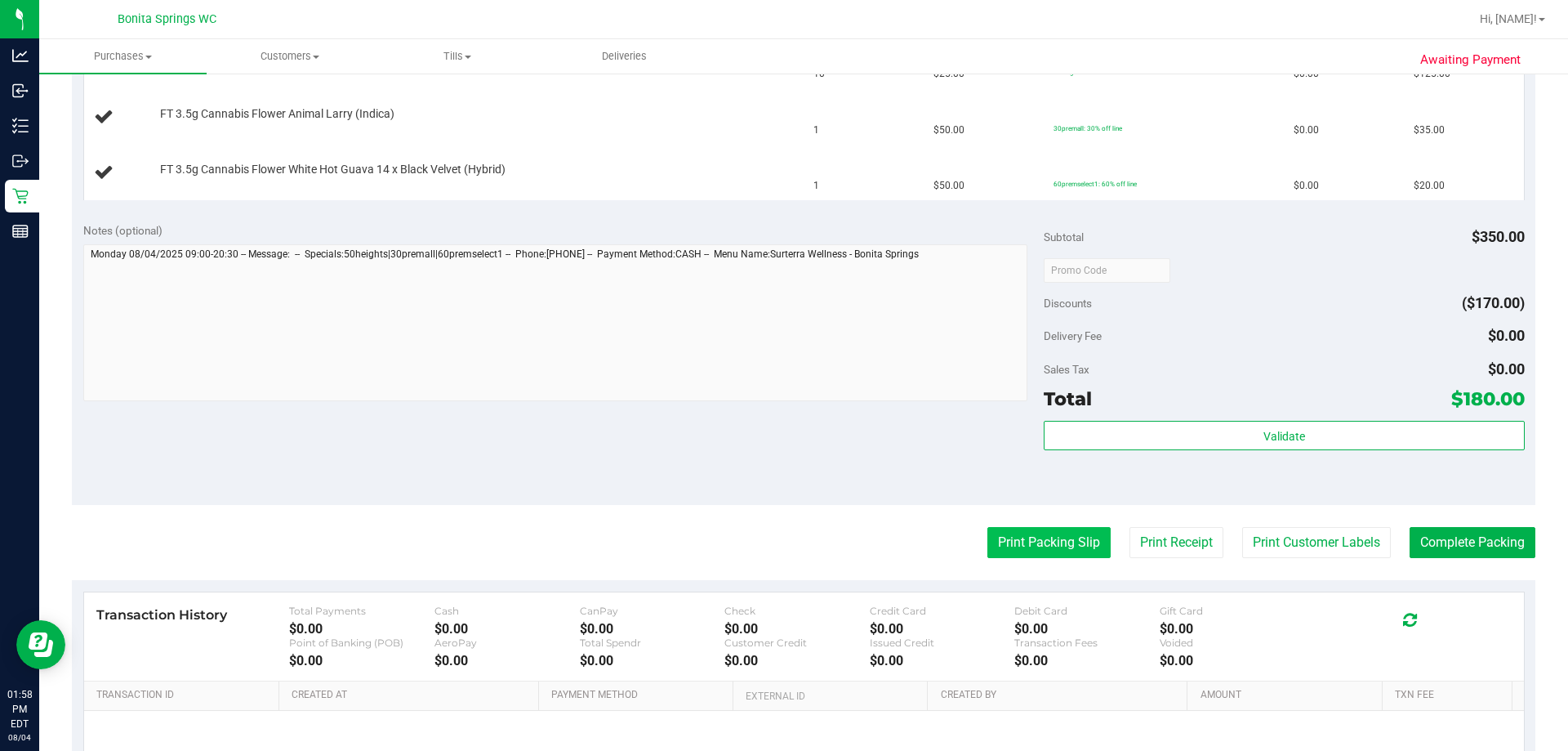 click on "Print Packing Slip" at bounding box center [1049, 543] 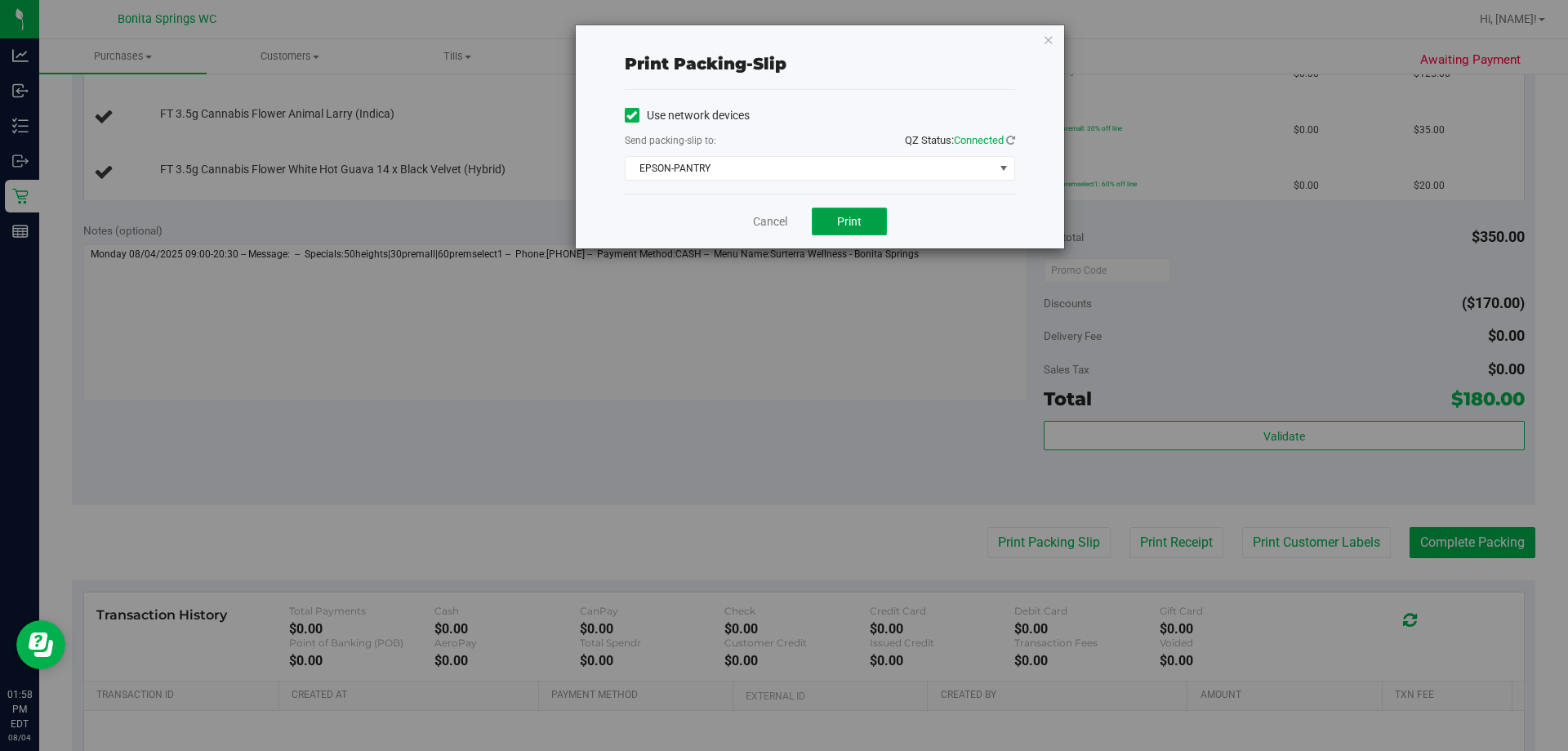 click on "Print" at bounding box center (849, 221) 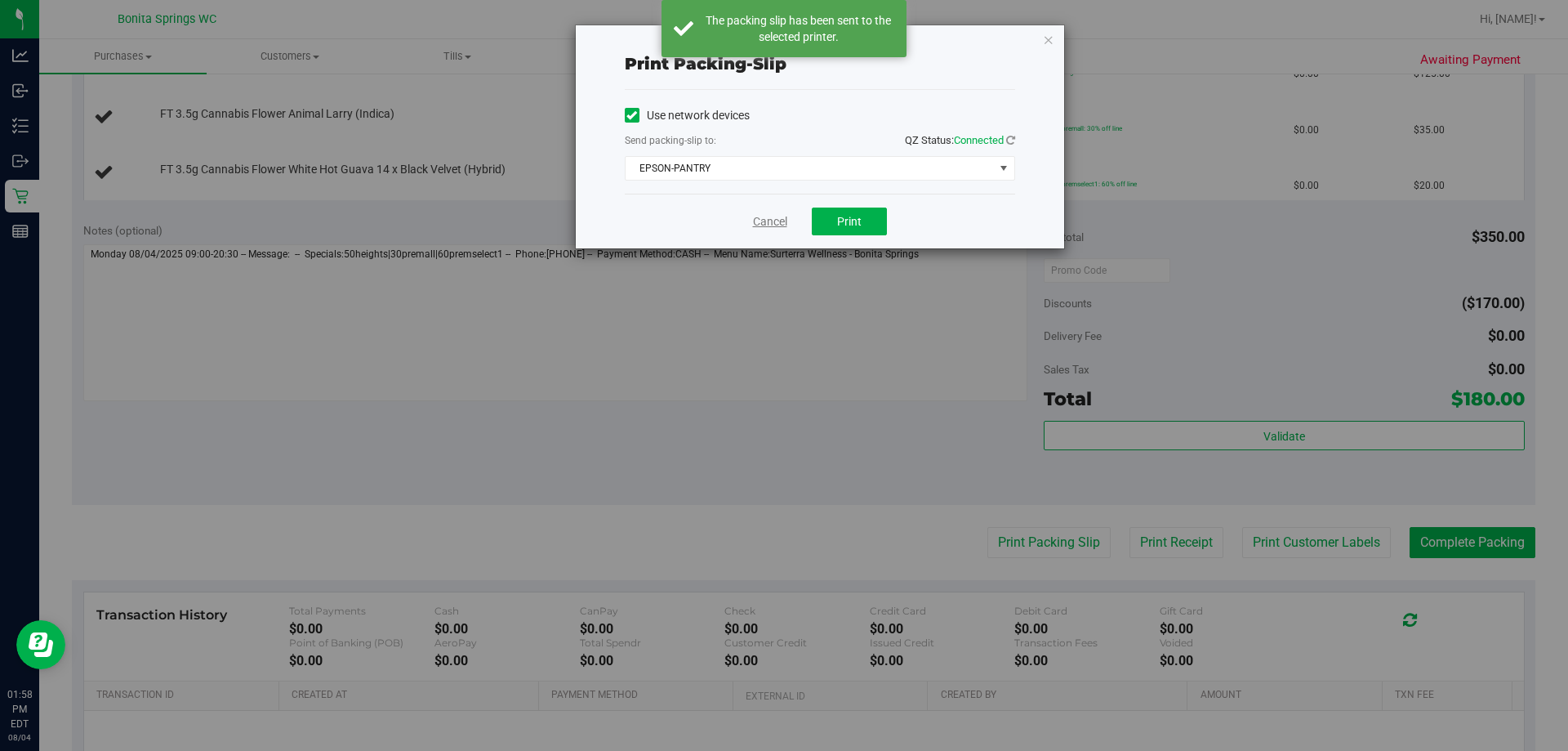 click on "Cancel" at bounding box center (770, 221) 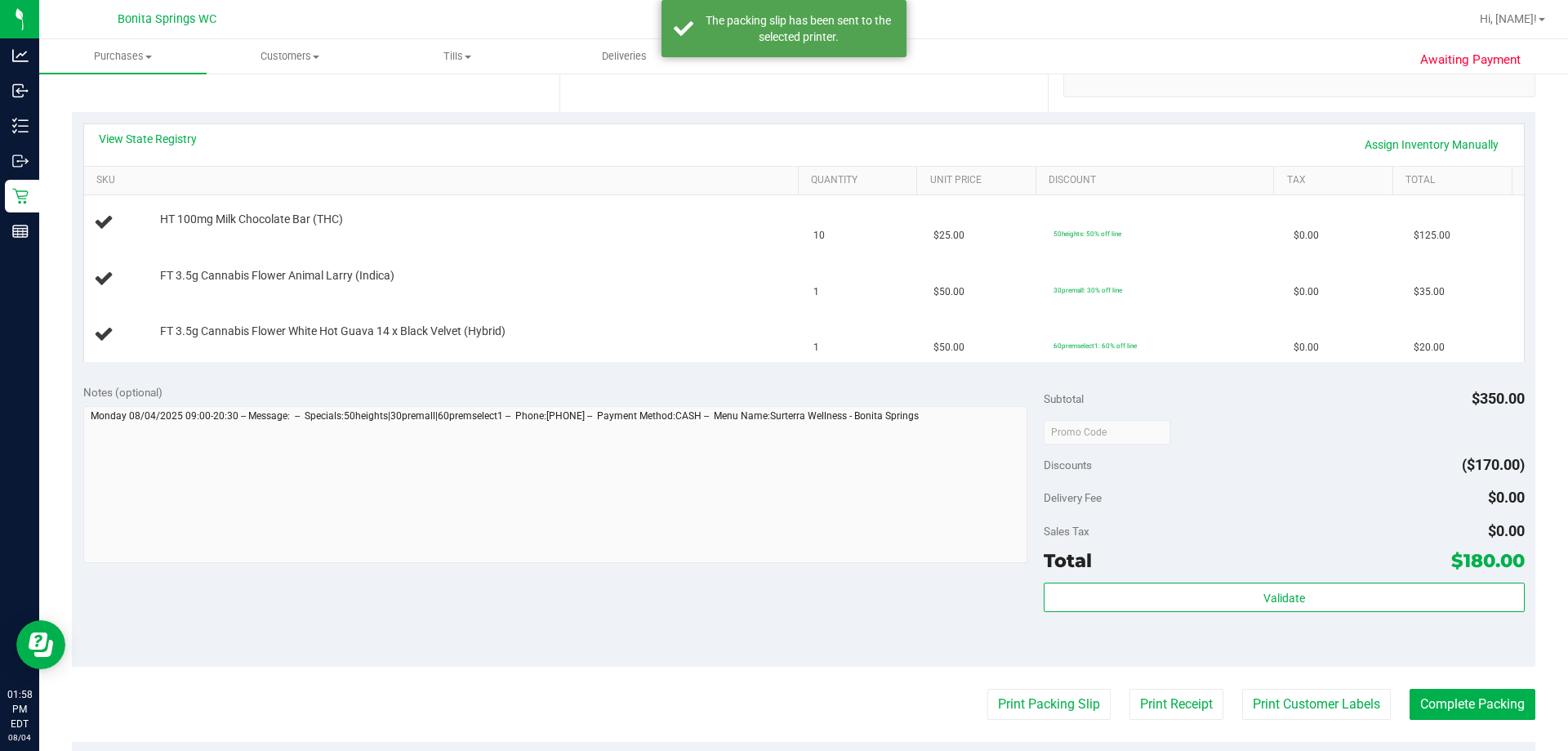 scroll, scrollTop: 327, scrollLeft: 0, axis: vertical 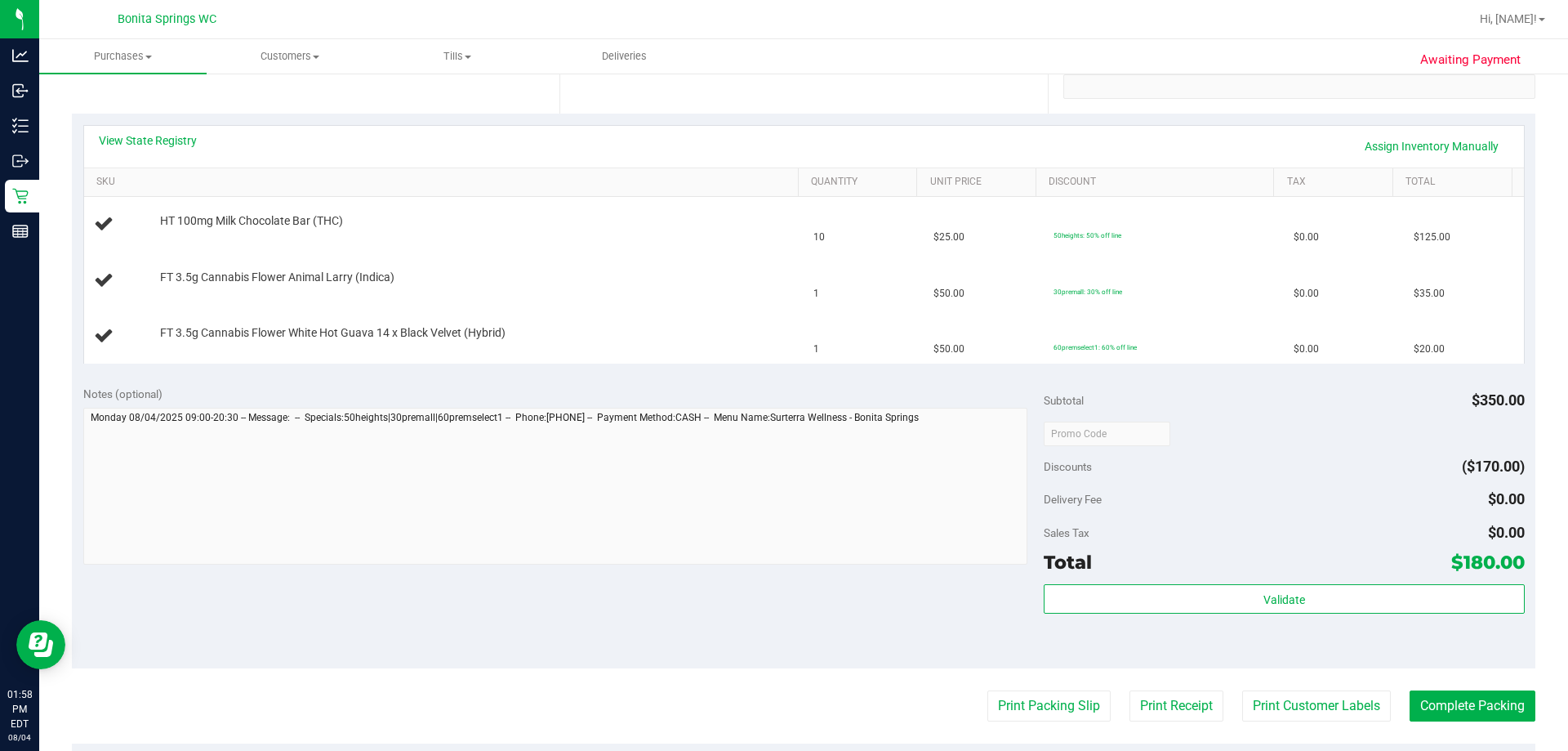 type 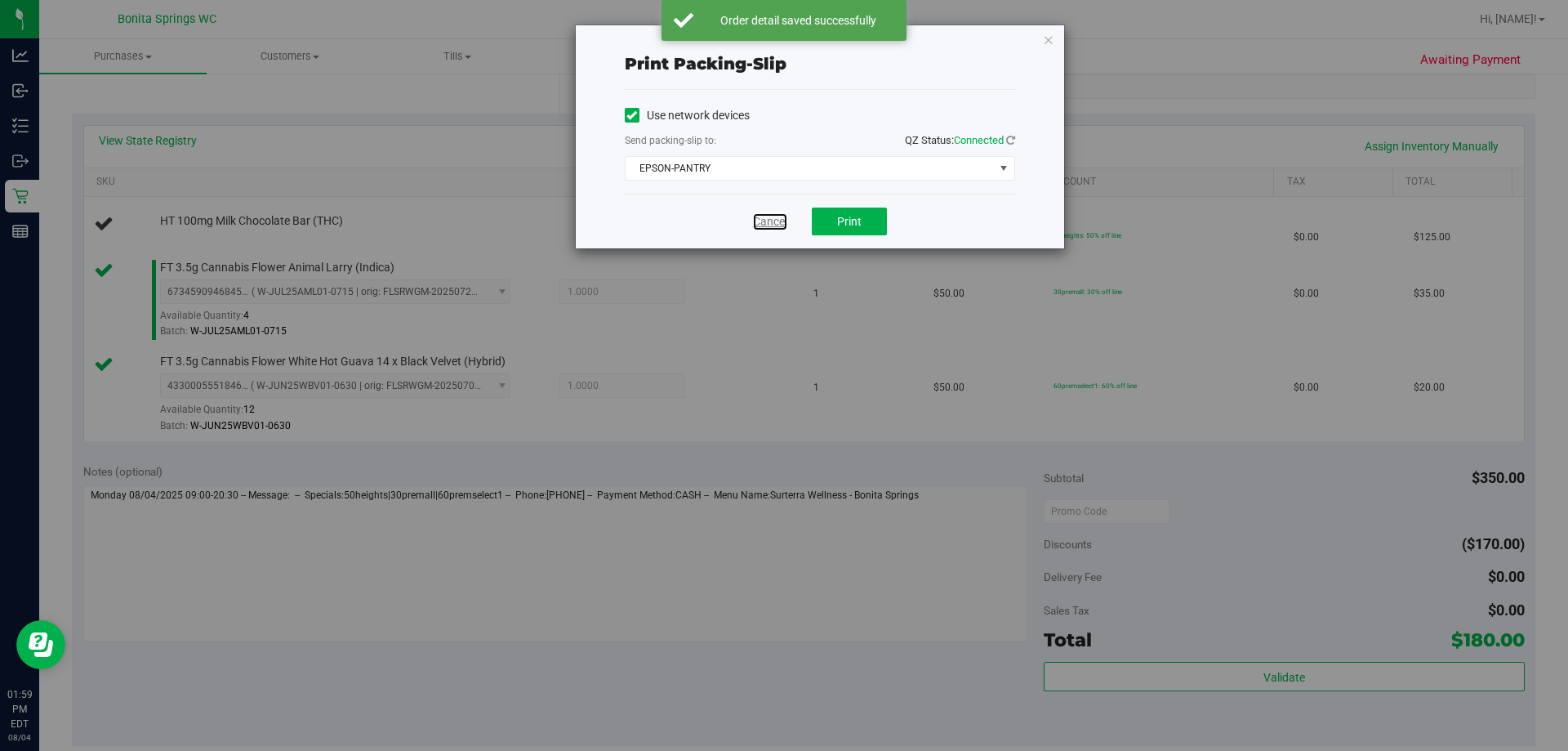 drag, startPoint x: 773, startPoint y: 221, endPoint x: 771, endPoint y: 238, distance: 17.117243 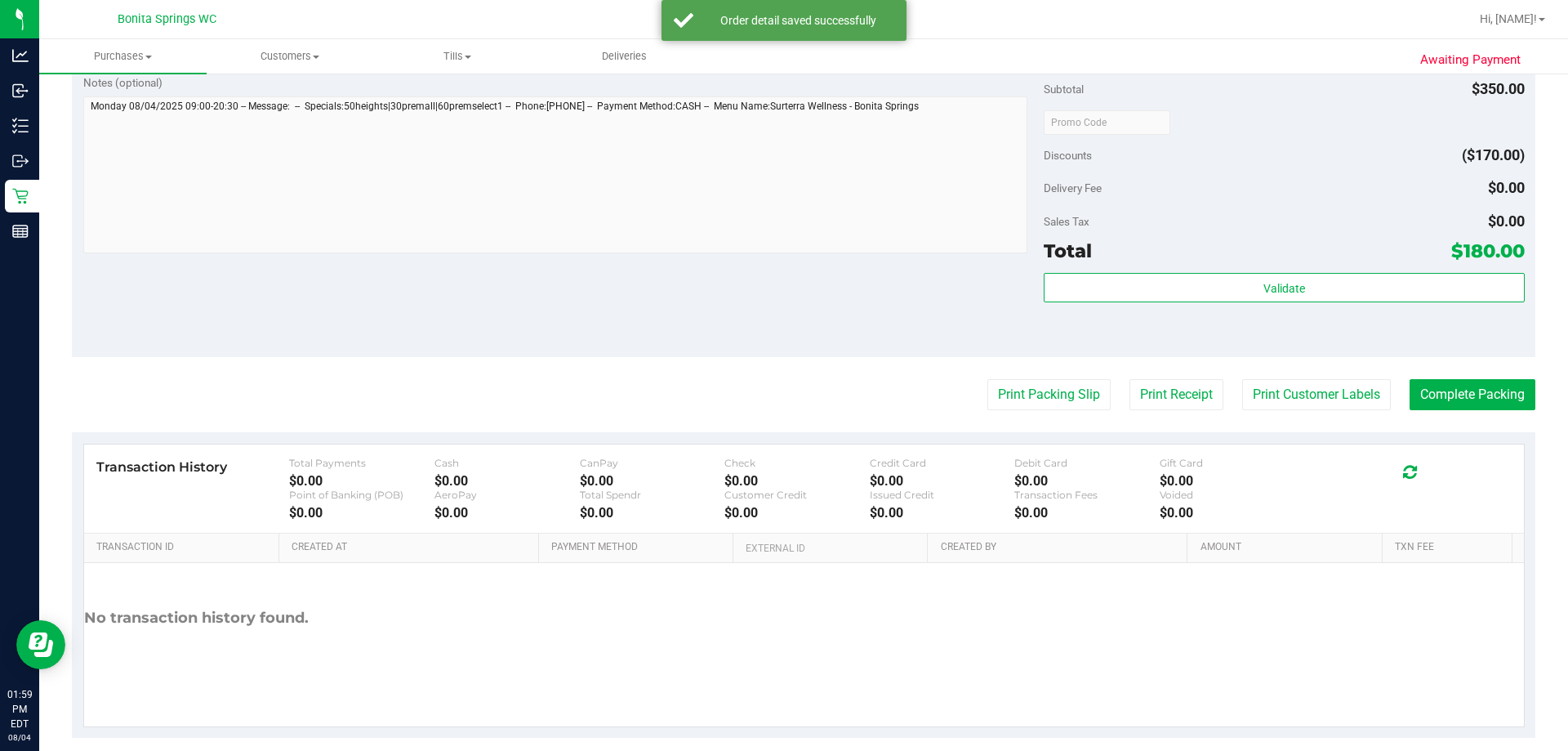 scroll, scrollTop: 307, scrollLeft: 0, axis: vertical 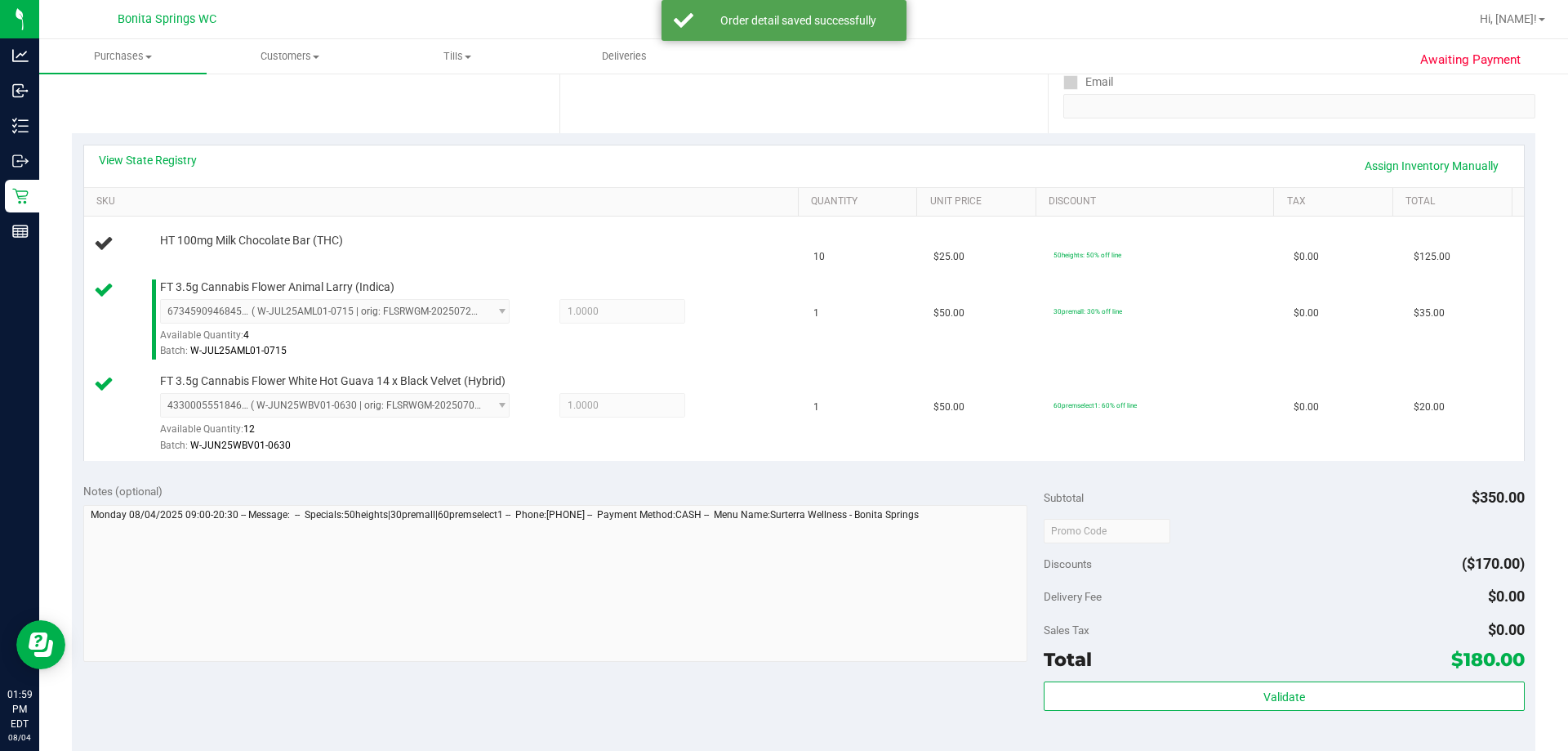 click on "[NUMBER]
(
W-JUL25AML01-0715 | orig: [STATE]SRWGM-20250721-809
)
[NUMBER]
Available Quantity:  4
1.0000 1
Batch:
W-JUL25AML01-0715" at bounding box center [475, 329] 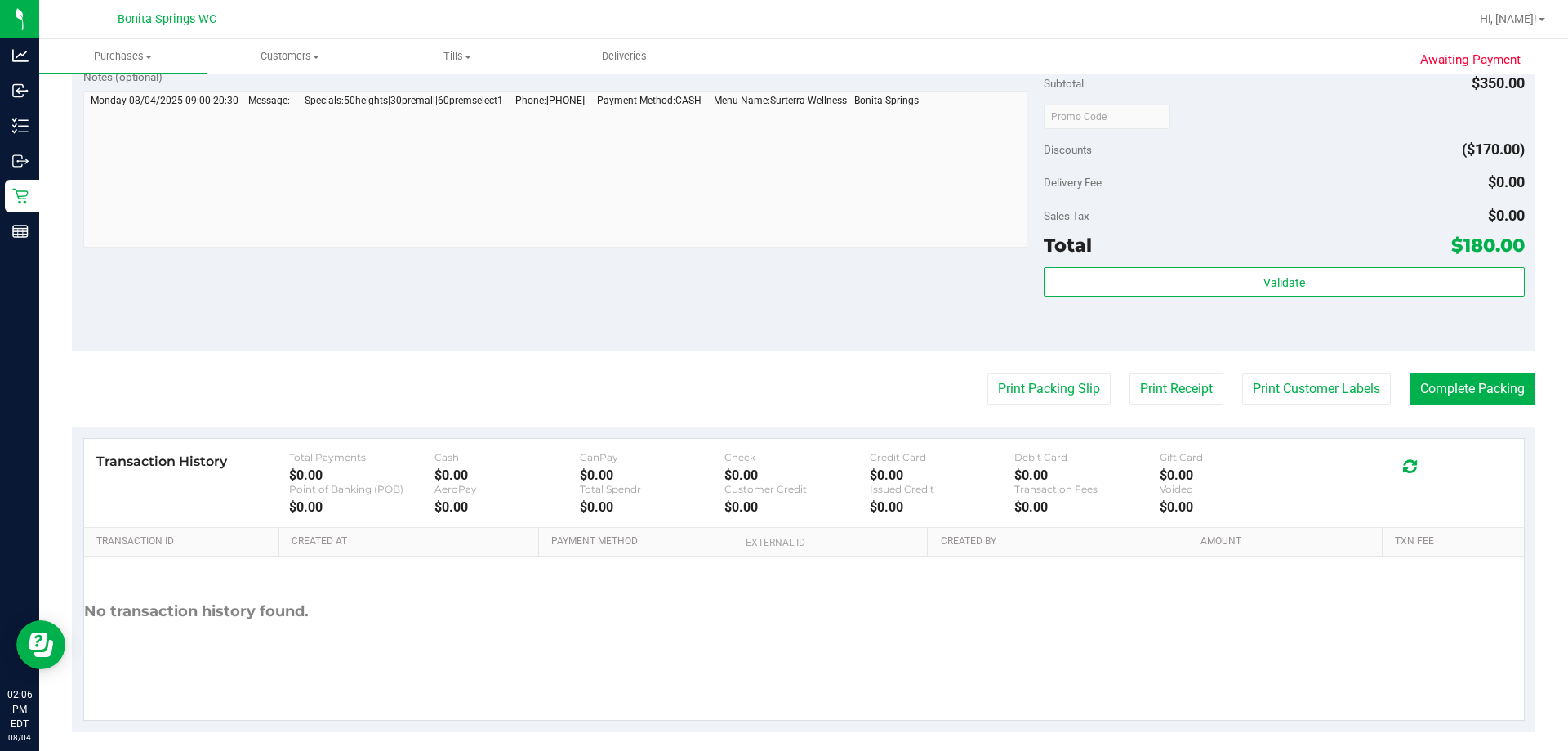 scroll, scrollTop: 838, scrollLeft: 0, axis: vertical 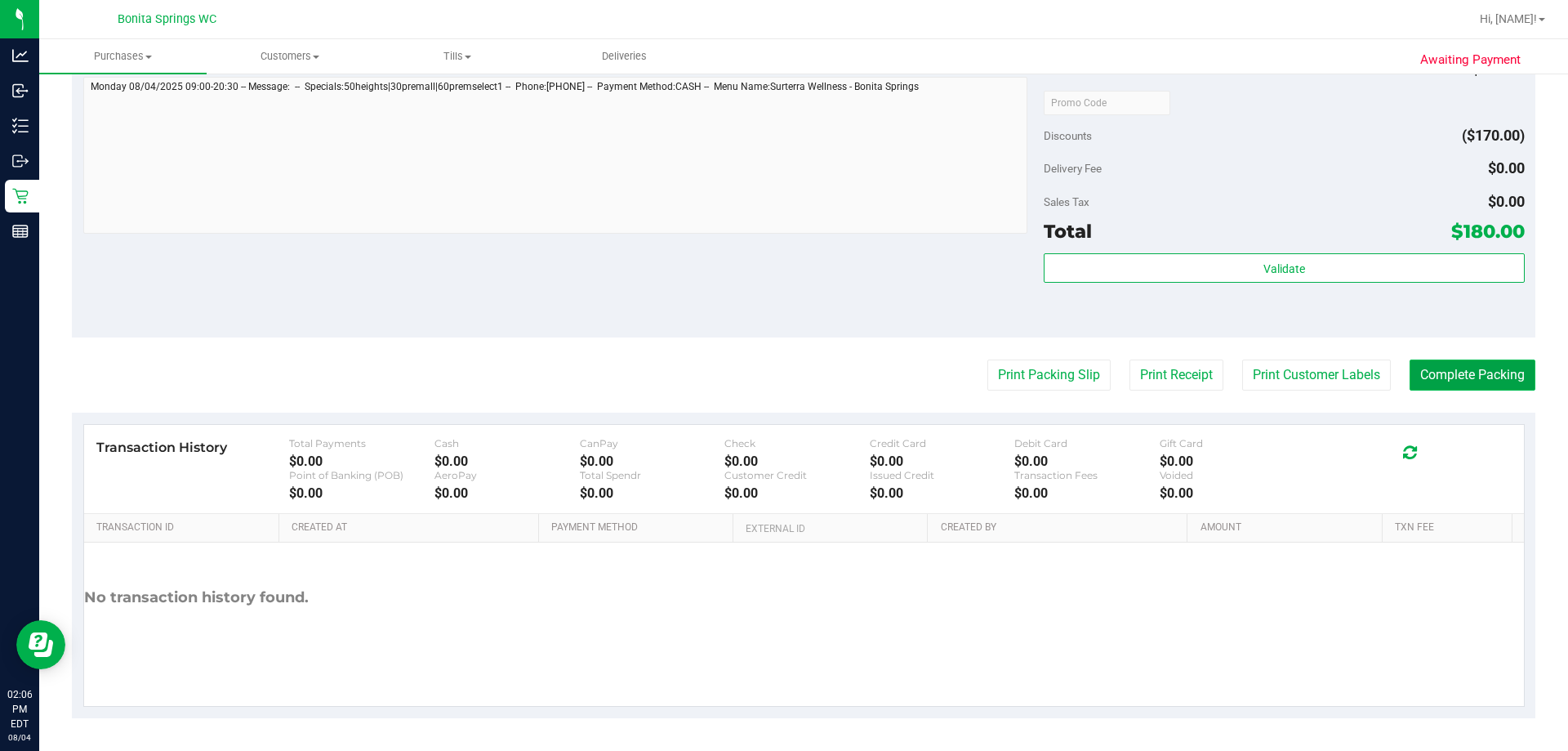 click on "Complete Packing" at bounding box center (1472, 375) 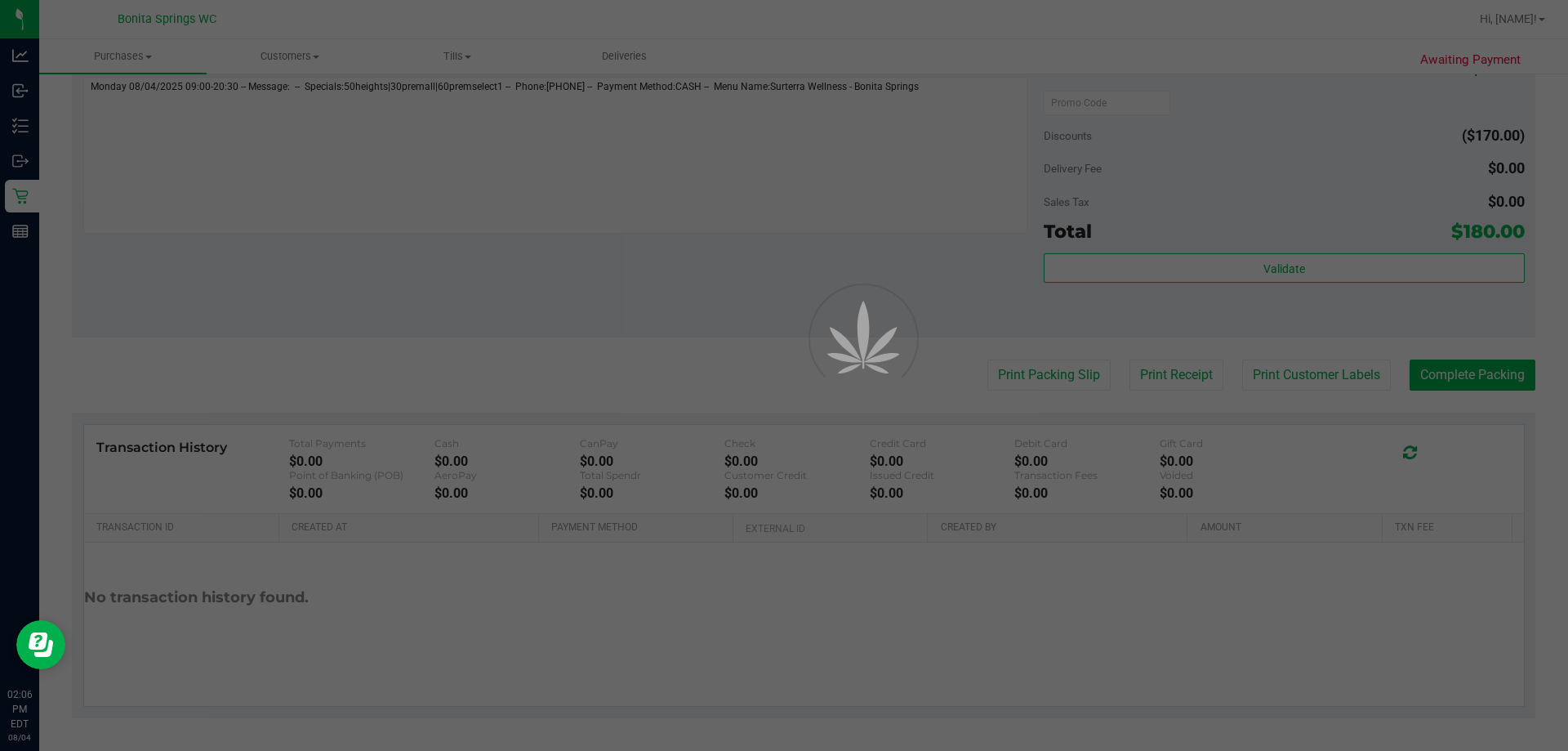 scroll, scrollTop: 0, scrollLeft: 0, axis: both 